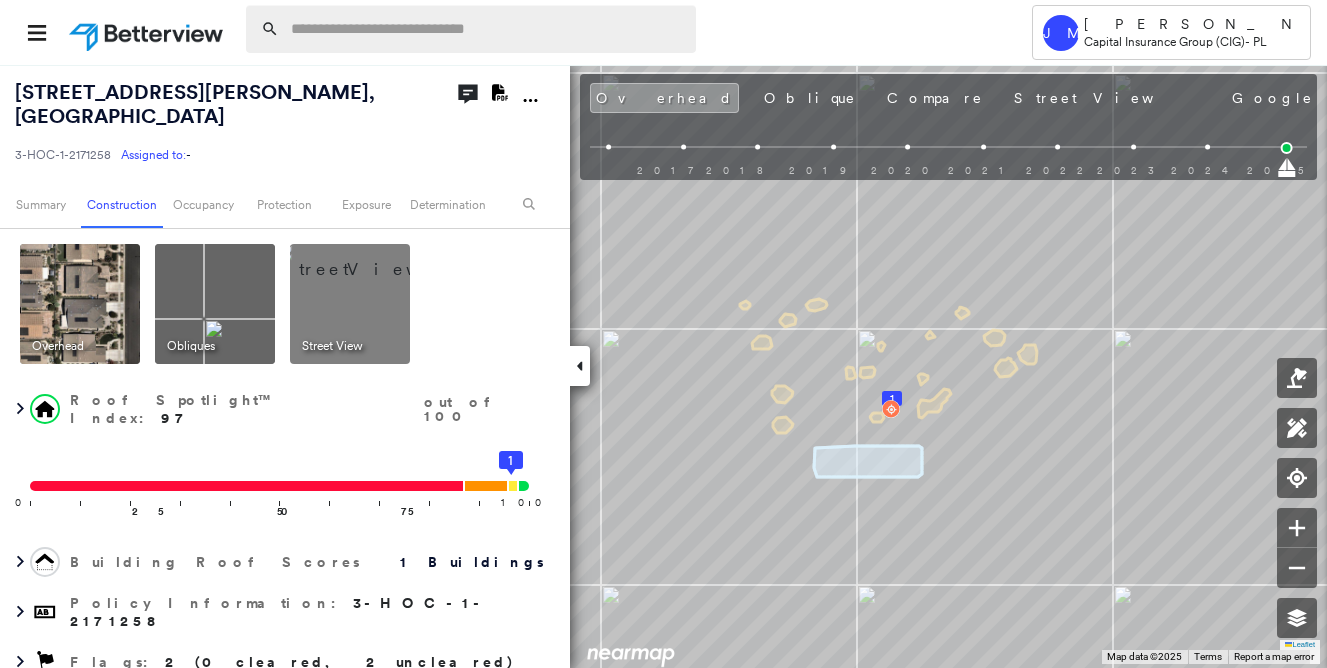 click at bounding box center (487, 29) 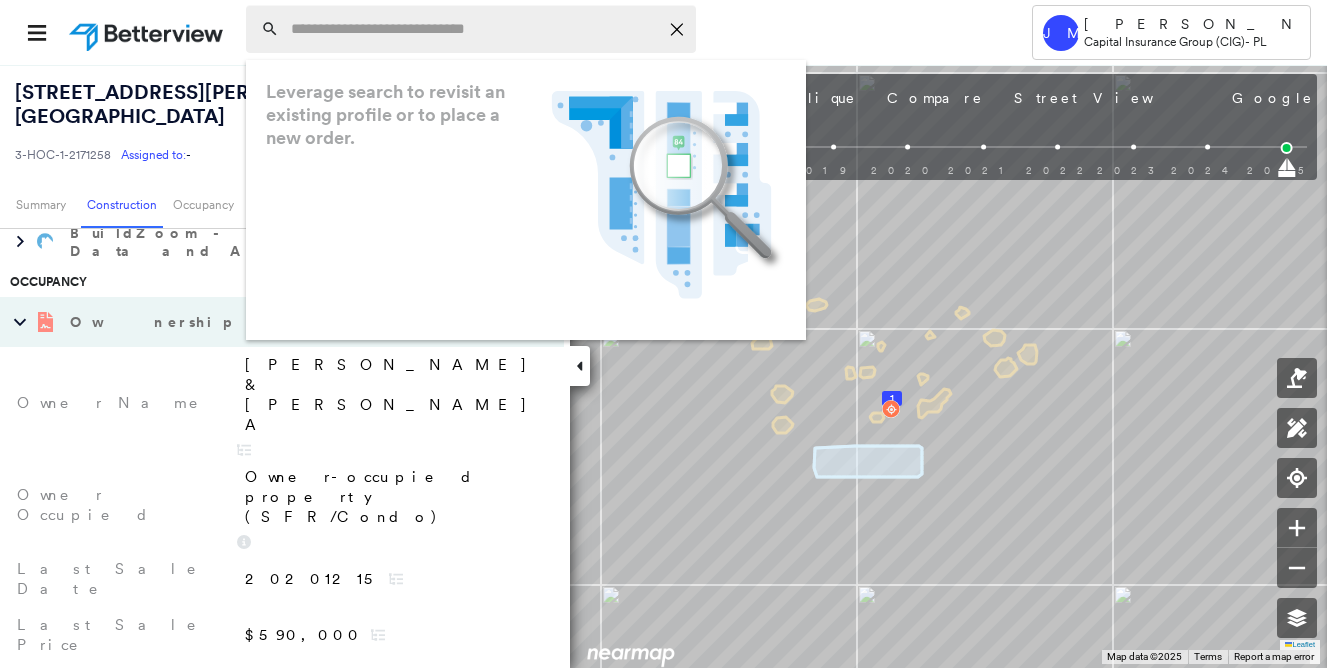 paste on "**********" 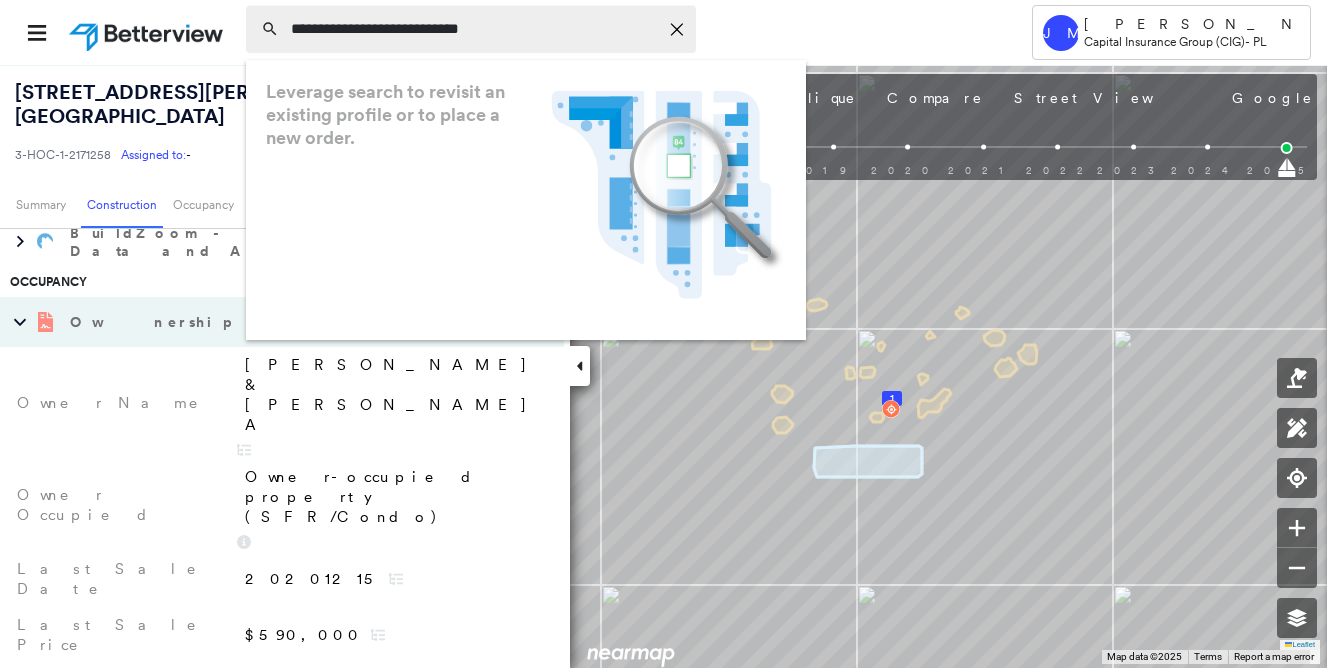 type on "**********" 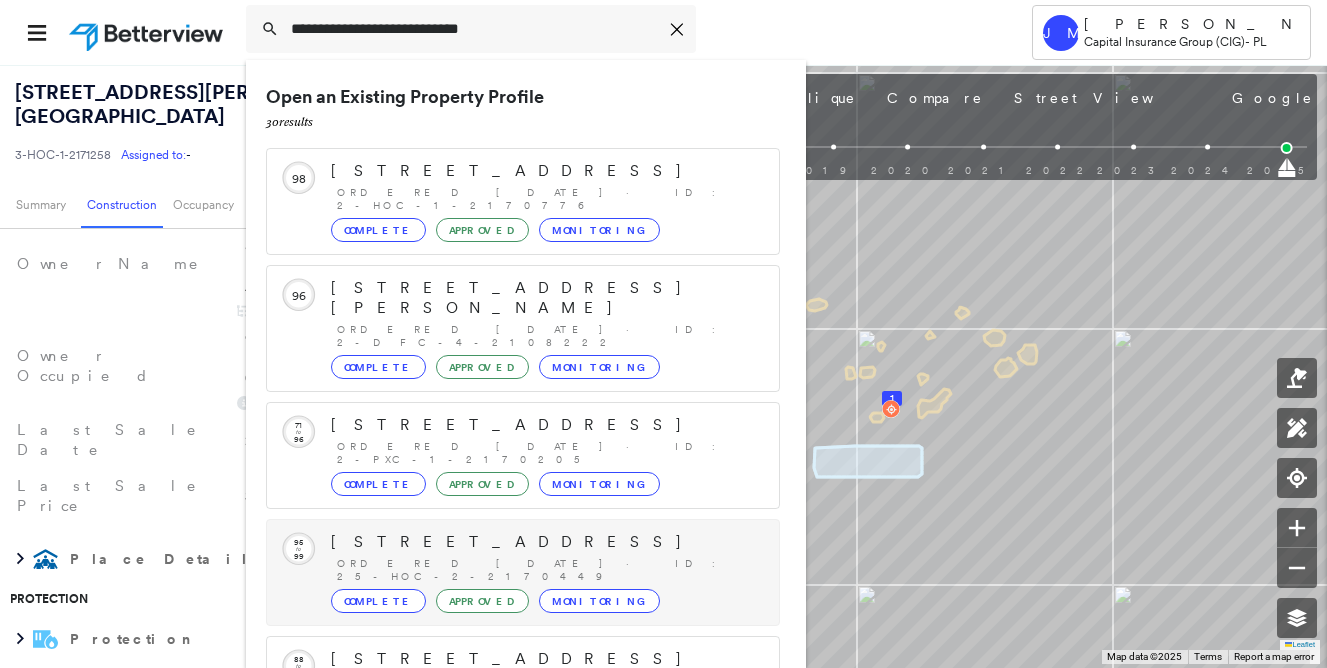scroll, scrollTop: 1000, scrollLeft: 0, axis: vertical 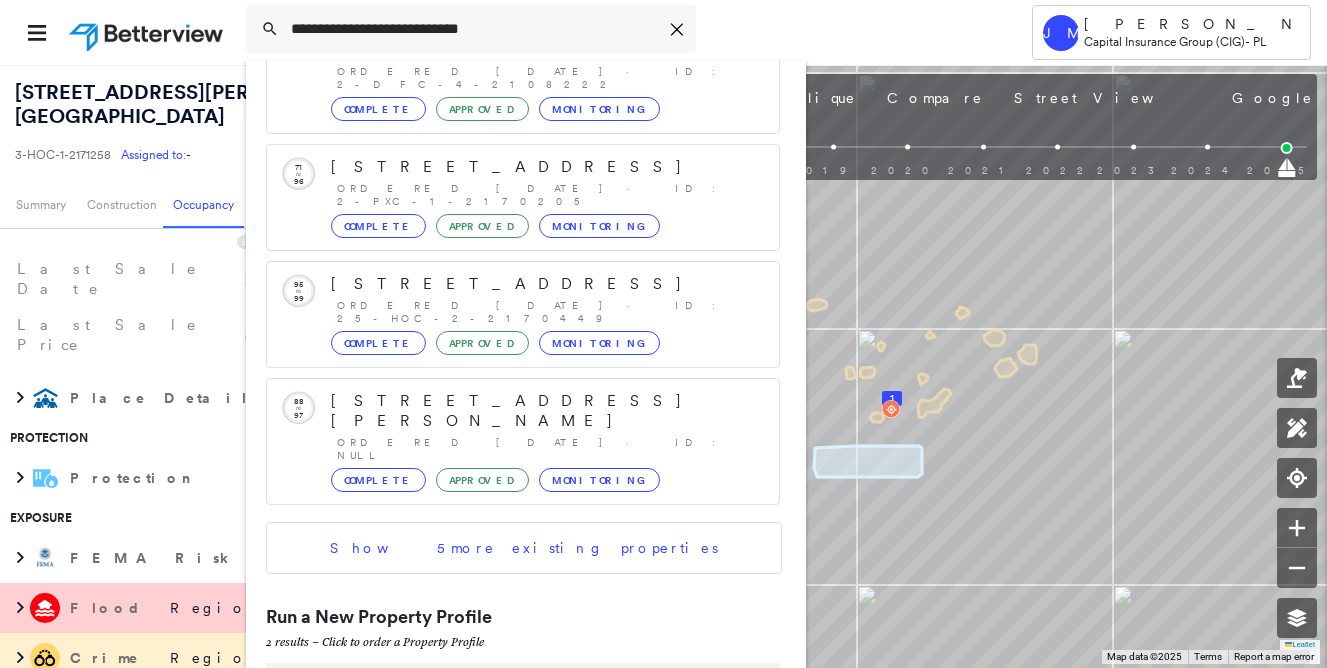 click on "[STREET_ADDRESS][PERSON_NAME] Group Created with Sketch." at bounding box center (523, 685) 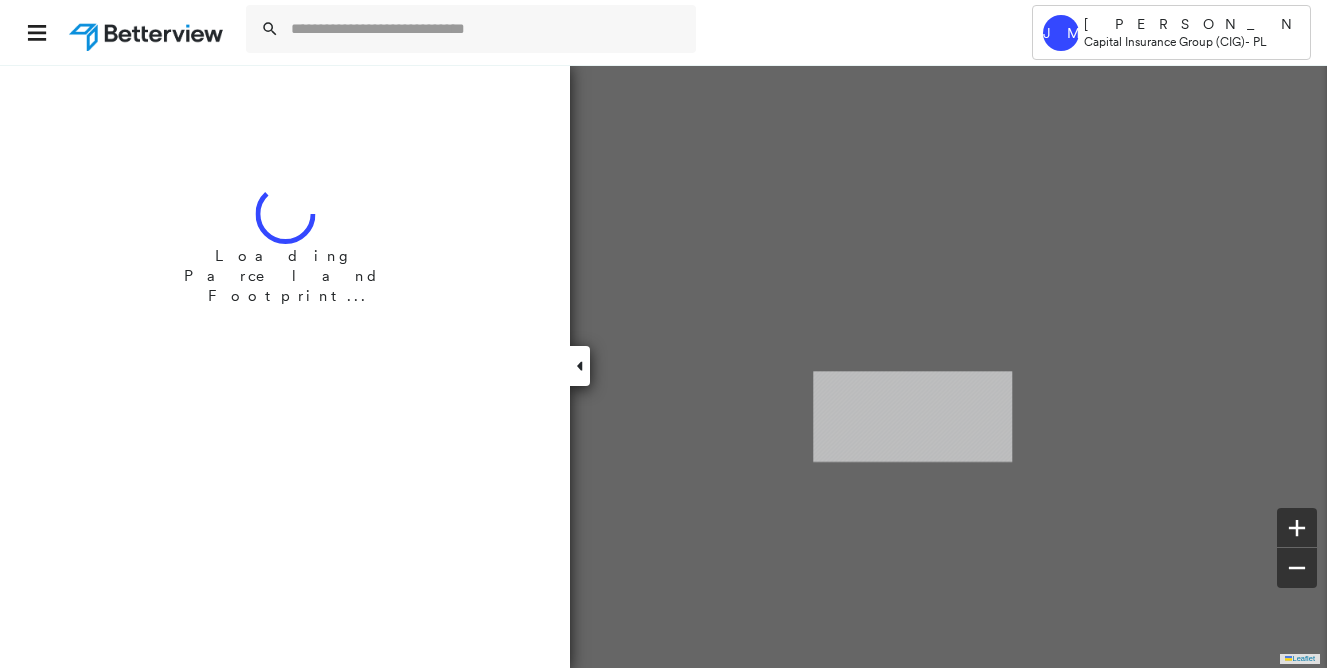 scroll, scrollTop: 0, scrollLeft: 0, axis: both 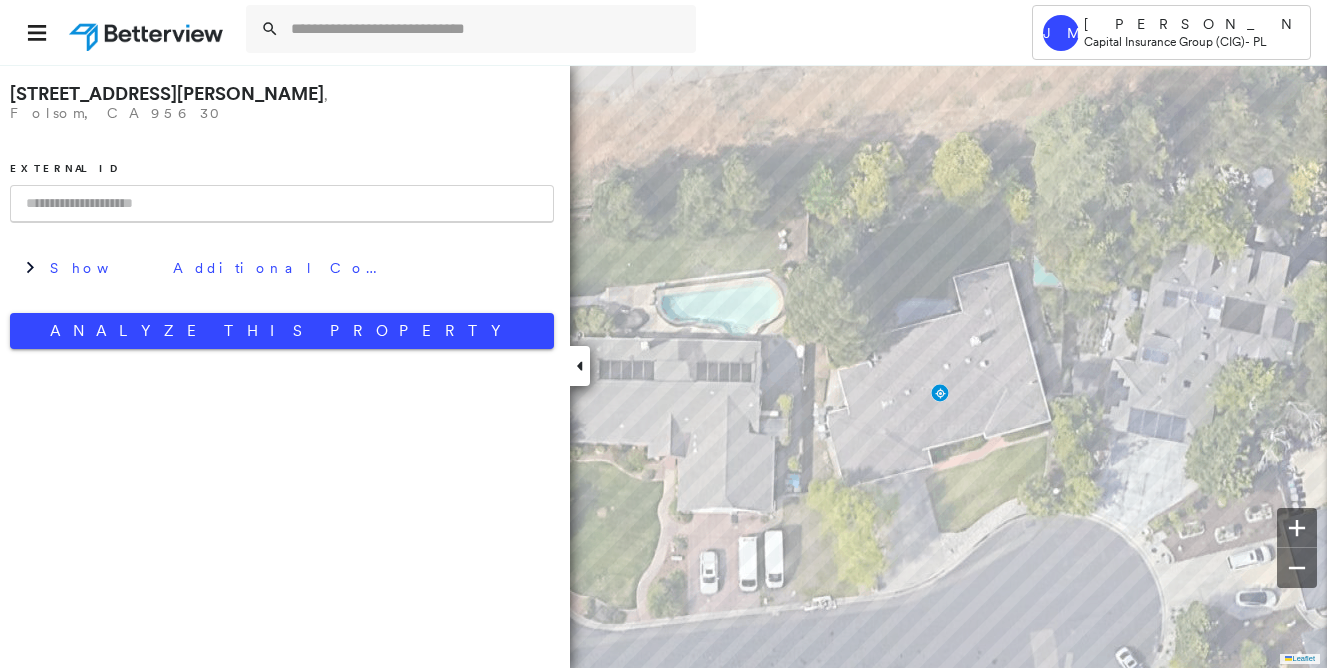 click at bounding box center [282, 204] 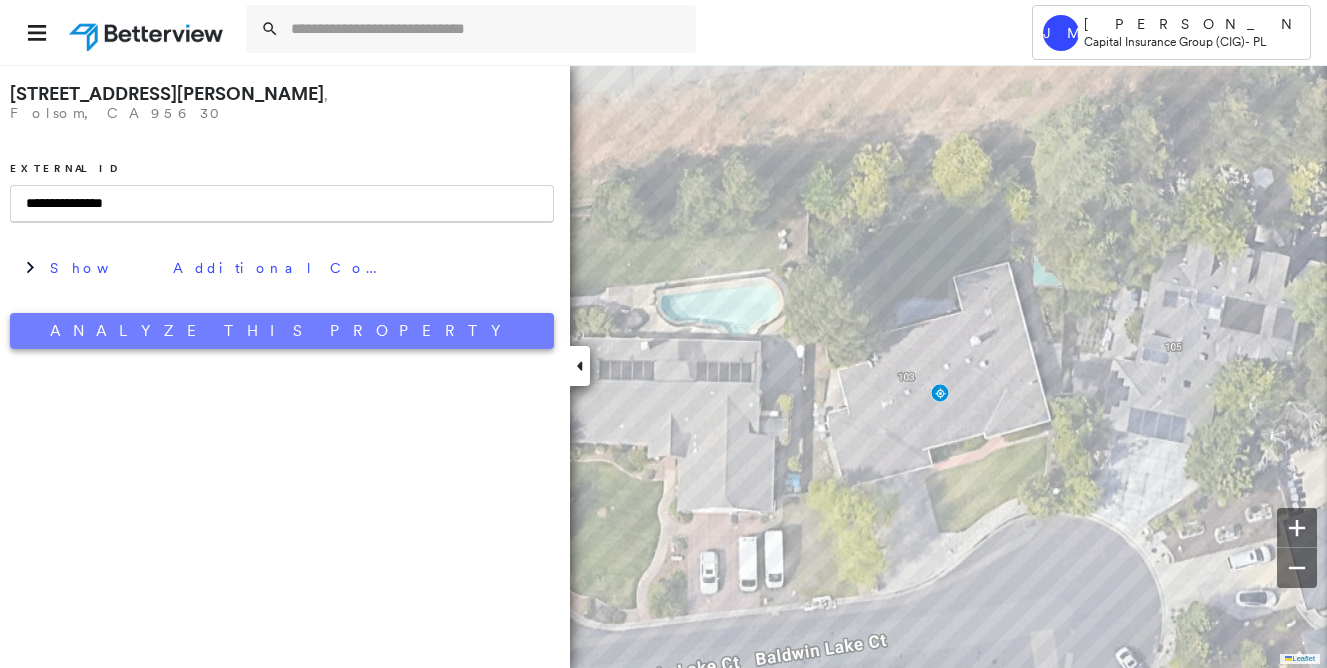 type on "**********" 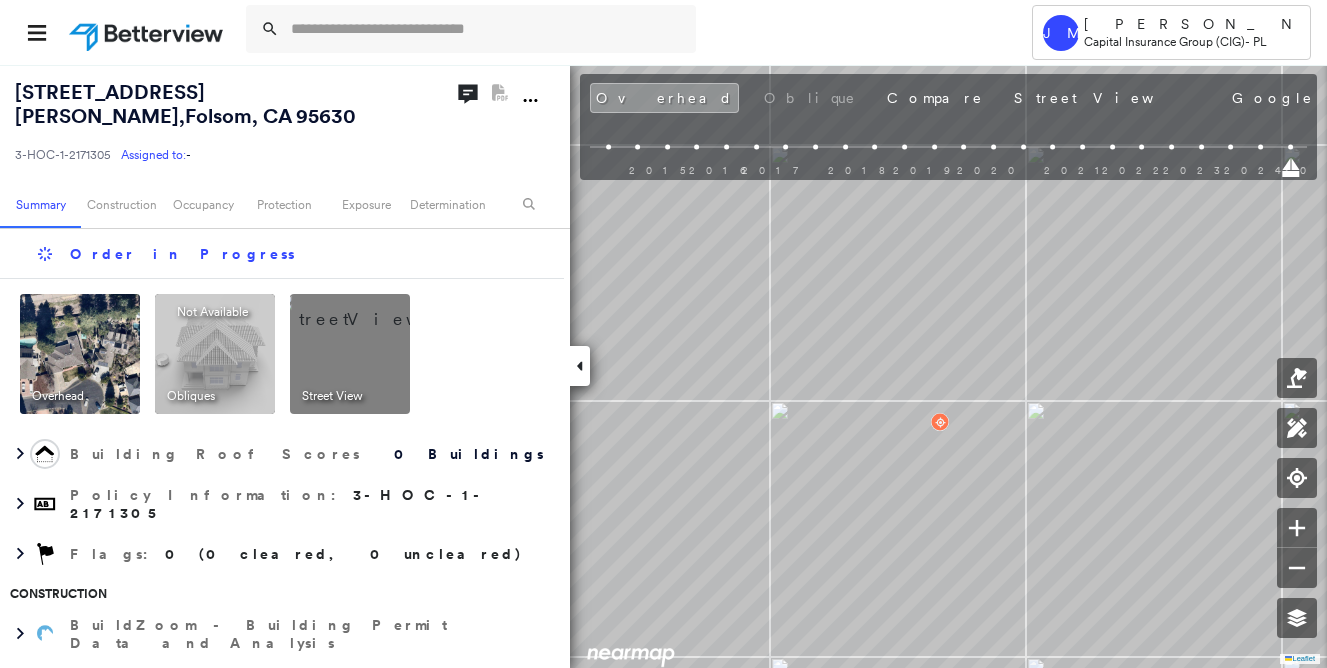 scroll, scrollTop: 0, scrollLeft: 0, axis: both 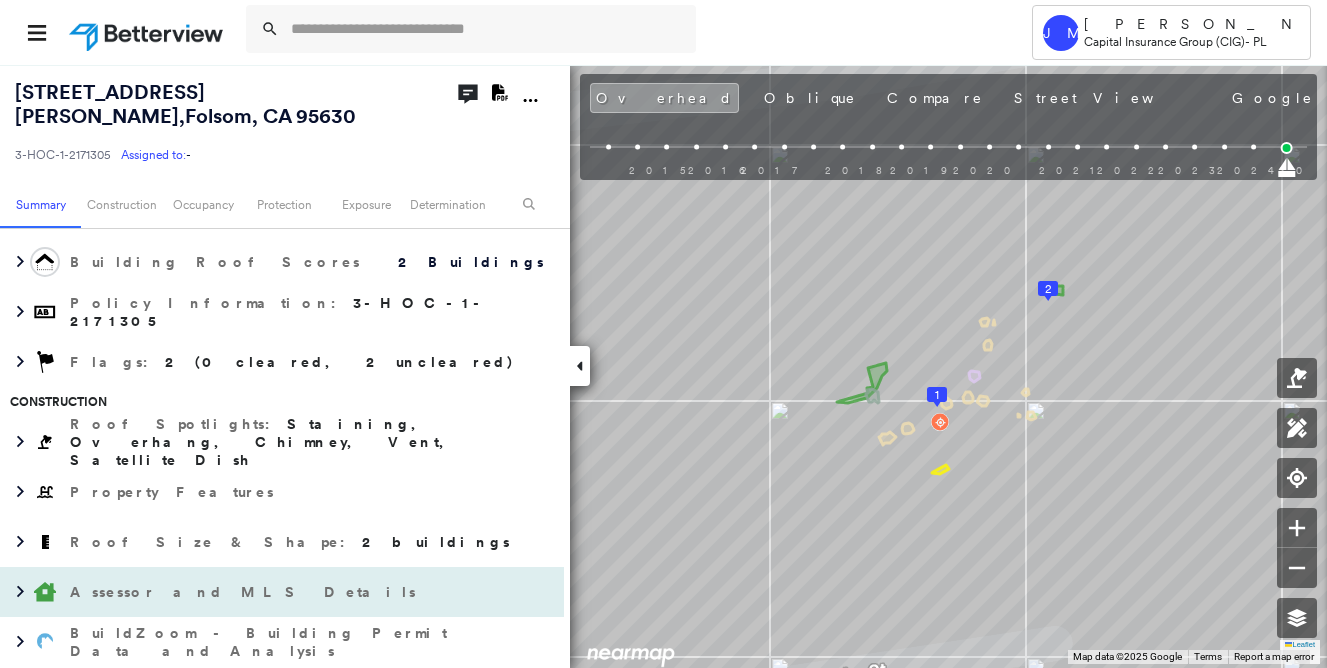 click on "Assessor and MLS Details" at bounding box center (245, 592) 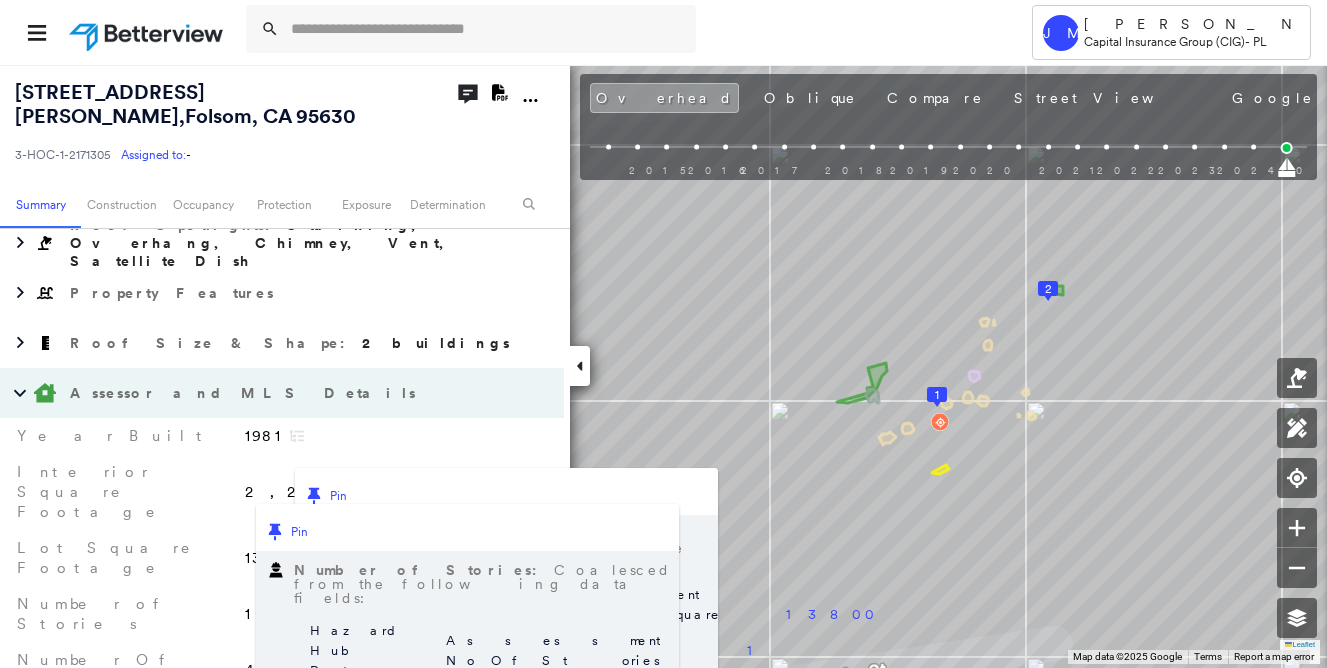 scroll, scrollTop: 500, scrollLeft: 0, axis: vertical 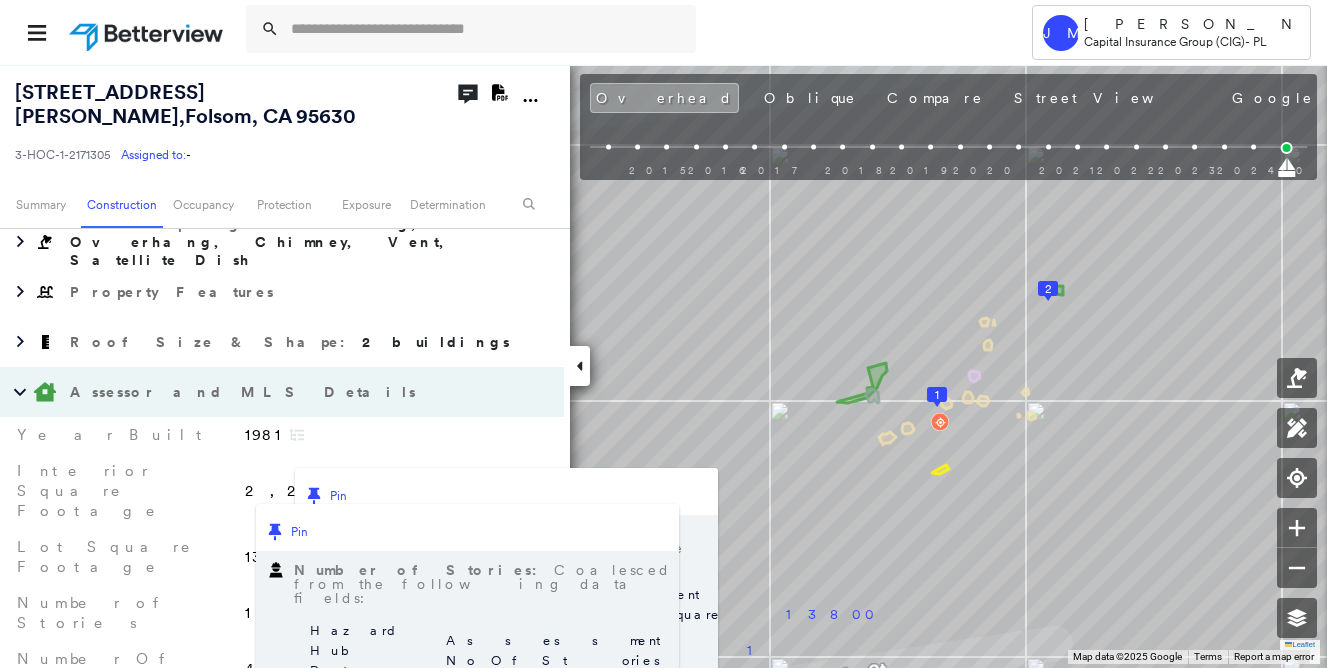 click on "Assessor and MLS Details" at bounding box center (282, 392) 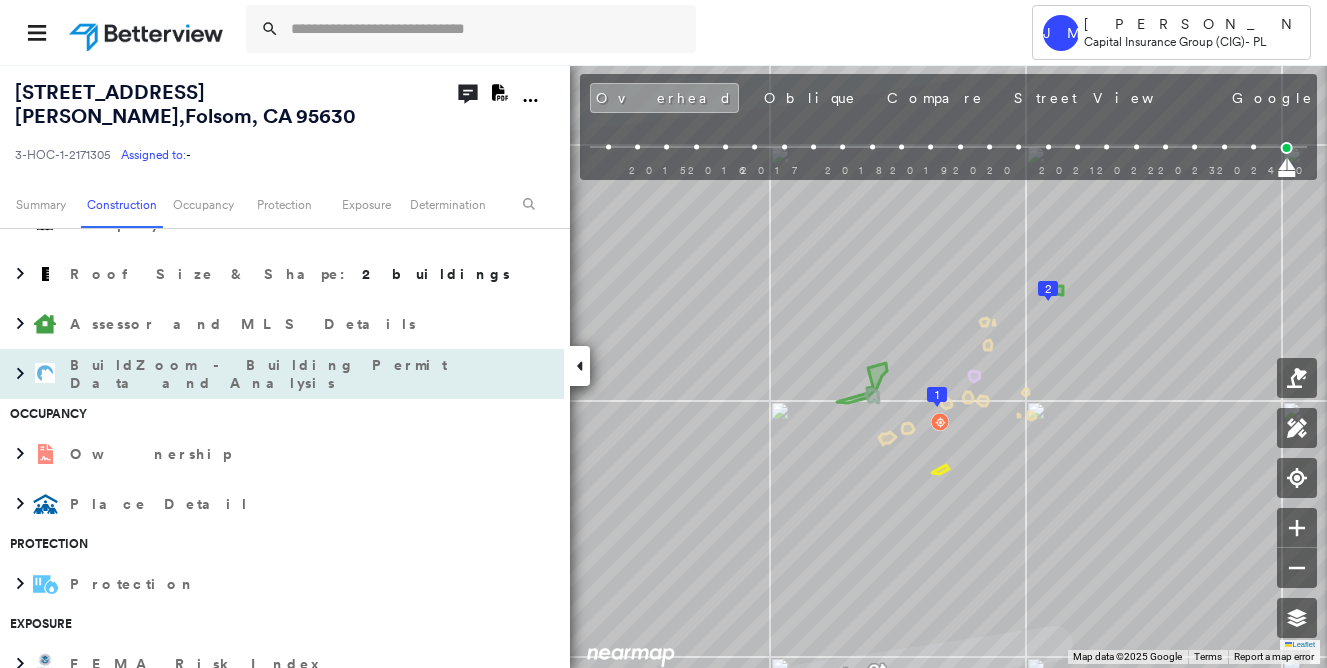scroll, scrollTop: 700, scrollLeft: 0, axis: vertical 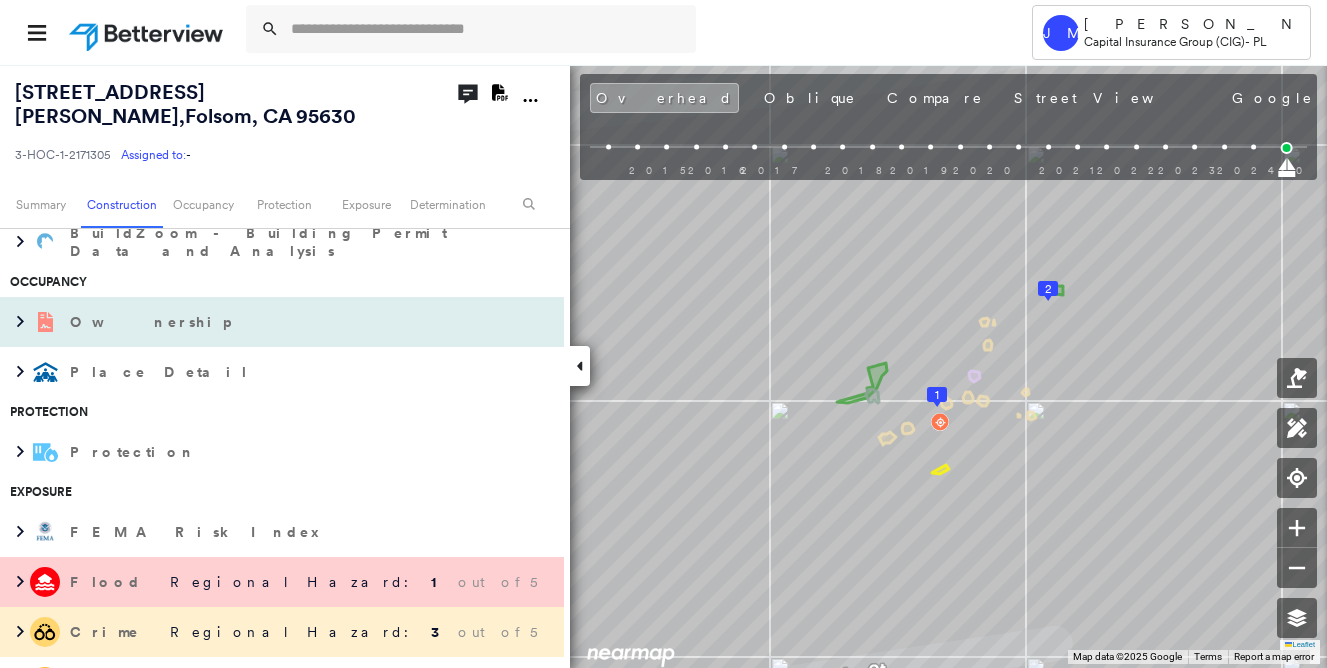 click on "Ownership" at bounding box center [262, 322] 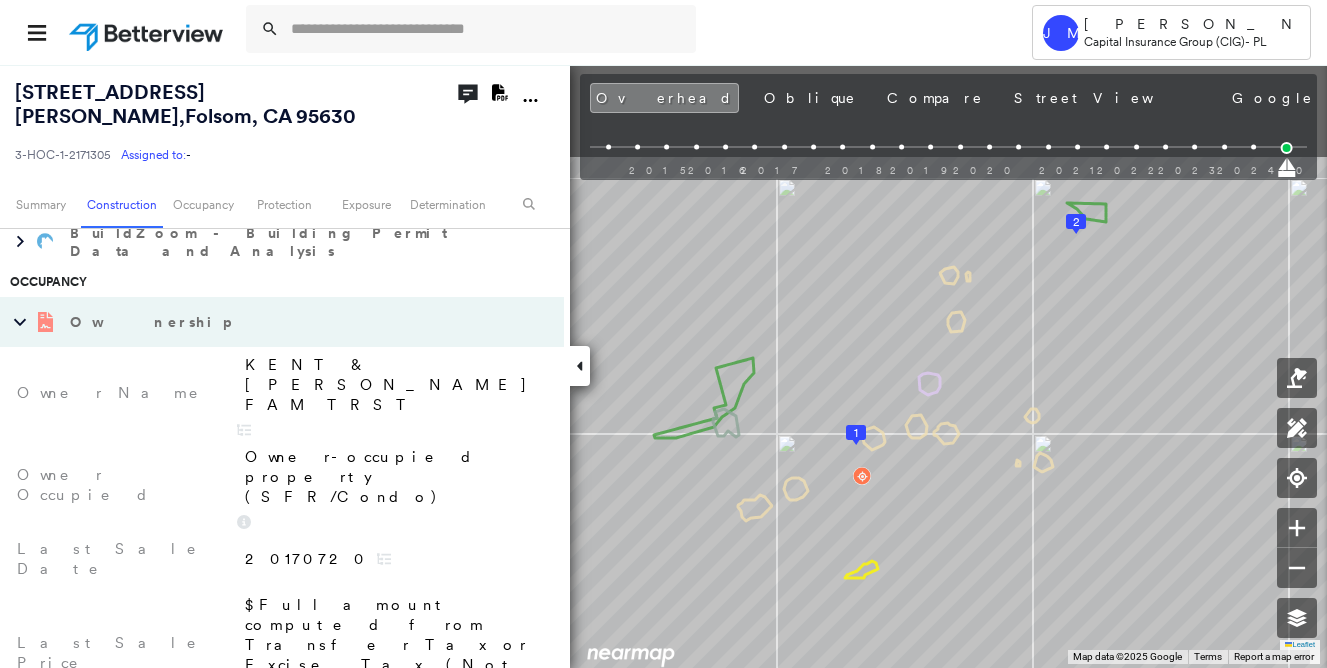 click on "Tower [PERSON_NAME] Capital Insurance Group (CIG)  -   PL [STREET_ADDRESS][PERSON_NAME] 3-HOC-1-2171305 Assigned to:  - Assigned to:  - 3-HOC-1-2171305 Assigned to:  - Open Comments Download PDF Report Summary Construction Occupancy Protection Exposure Determination Overhead Obliques Street View Roof Spotlight™ Index :  97-97 out of 100 0 100 25 50 75 2 1 Building Roof Scores 2 Buildings Policy Information :  3-HOC-1-2171305 Flags :  2 (0 cleared, 2 uncleared) Construction Roof Spotlights :  Staining, Overhang, Chimney, Vent, Satellite Dish Property Features Roof Size & Shape :  2 buildings  Assessor and MLS Details BuildZoom - Building Permit Data and Analysis Occupancy Ownership   Last Sale Price $Full amount computed from Transfer Tax or Excise Tax. (Not used for comps) Last Sale Date 20170720 Owner Occupied Owner-occupied property (SFR/Condo) Owner Name [PERSON_NAME] & [PERSON_NAME] FAM TRST Place Detail Protection Protection Exposure FEMA Risk Index Flood Regional Hazard: 1   out of  5 3" at bounding box center [663, 334] 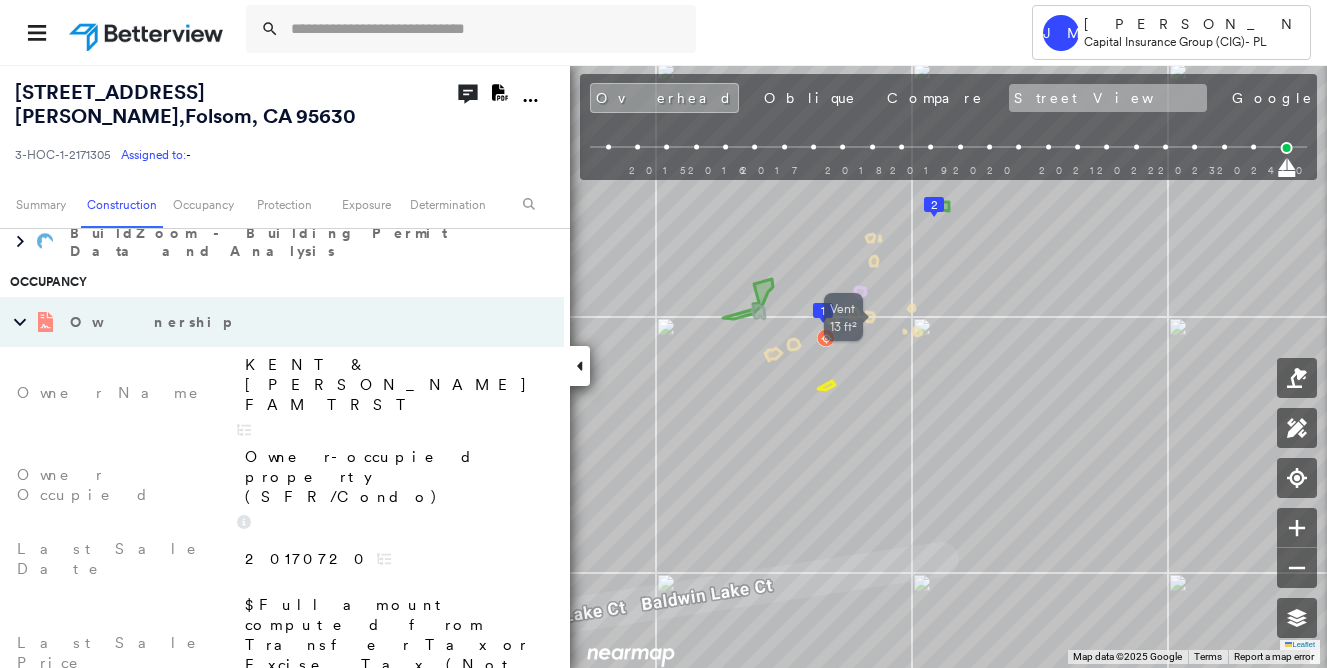 click on "Street View" at bounding box center [1108, 98] 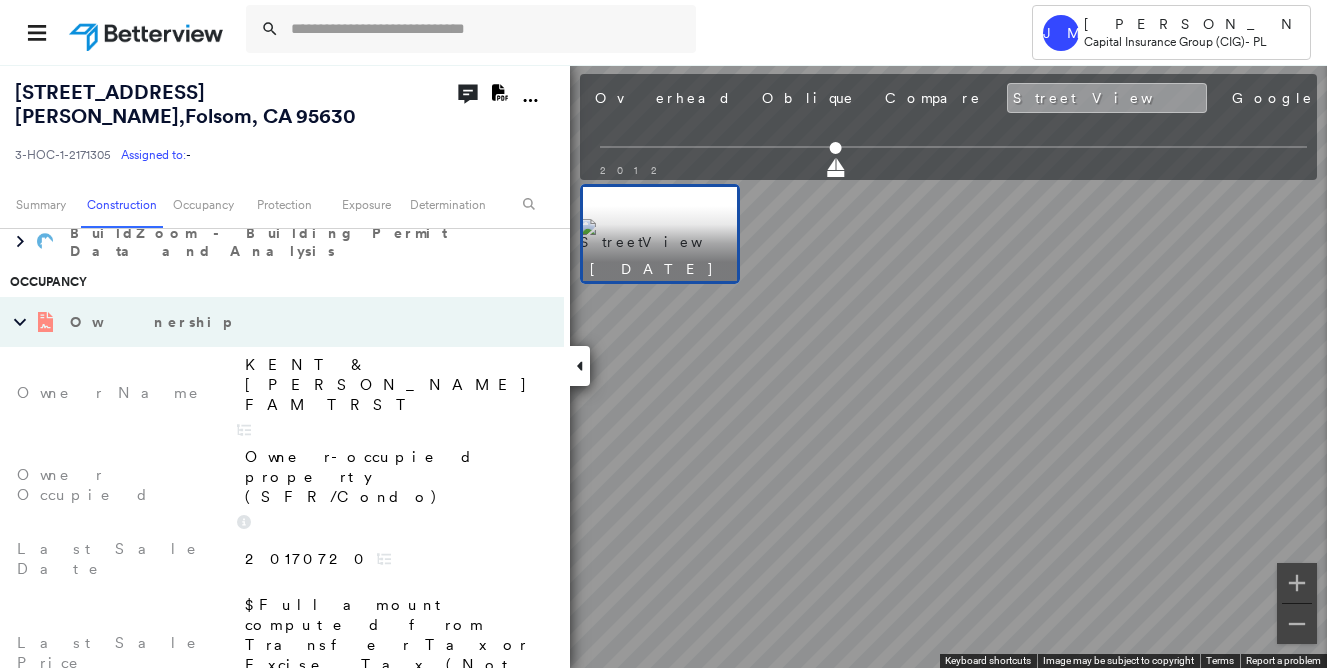scroll, scrollTop: 0, scrollLeft: 0, axis: both 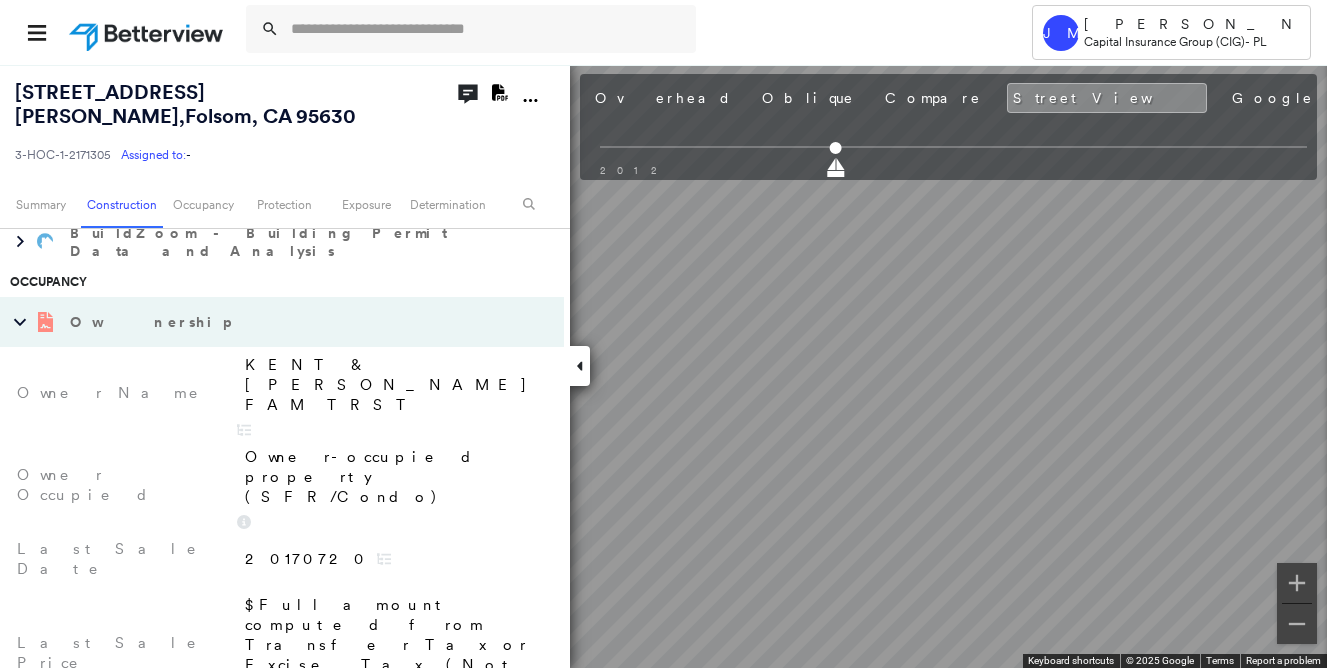 click on "Tower [PERSON_NAME] Capital Insurance Group (CIG)  -   PL [STREET_ADDRESS][PERSON_NAME] 3-HOC-1-2171305 Assigned to:  - Assigned to:  - 3-HOC-1-2171305 Assigned to:  - Open Comments Download PDF Report Summary Construction Occupancy Protection Exposure Determination Overhead Obliques Street View Roof Spotlight™ Index :  97-97 out of 100 0 100 25 50 75 2 1 Building Roof Scores 2 Buildings Policy Information :  3-HOC-1-2171305 Flags :  2 (0 cleared, 2 uncleared) Construction Roof Spotlights :  Staining, Overhang, Chimney, Vent, Satellite Dish Property Features Roof Size & Shape :  2 buildings  Assessor and MLS Details BuildZoom - Building Permit Data and Analysis Occupancy Ownership   Last Sale Price $Full amount computed from Transfer Tax or Excise Tax. (Not used for comps) Last Sale Date 20170720 Owner Occupied Owner-occupied property (SFR/Condo) Owner Name [PERSON_NAME] & [PERSON_NAME] FAM TRST Place Detail Protection Protection Exposure FEMA Risk Index Flood Regional Hazard: 1   out of  5 3" at bounding box center [663, 334] 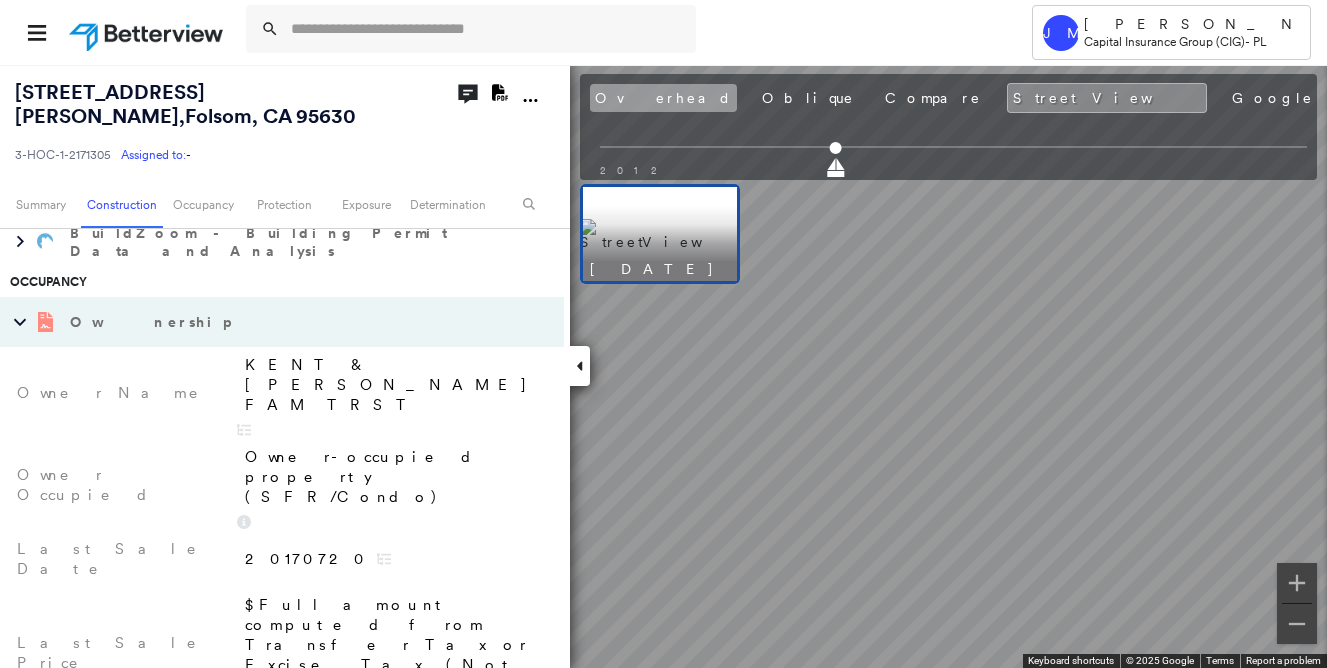 click on "Overhead" at bounding box center (663, 98) 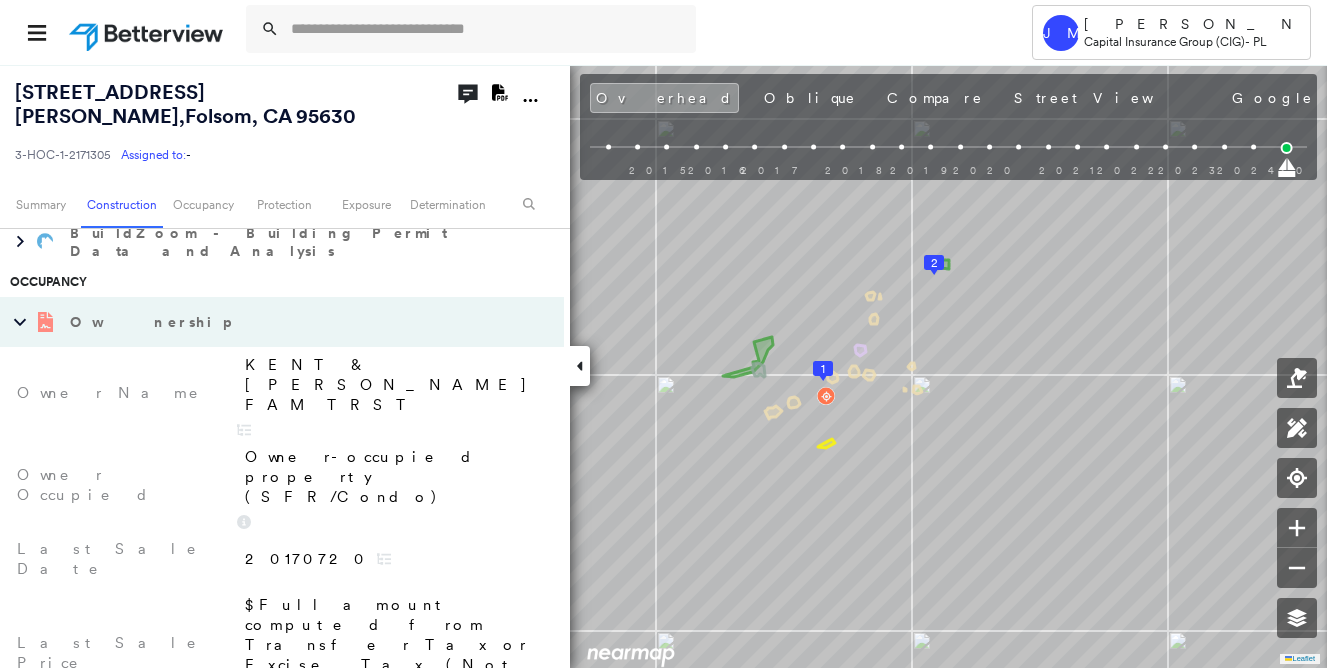 scroll, scrollTop: 0, scrollLeft: 0, axis: both 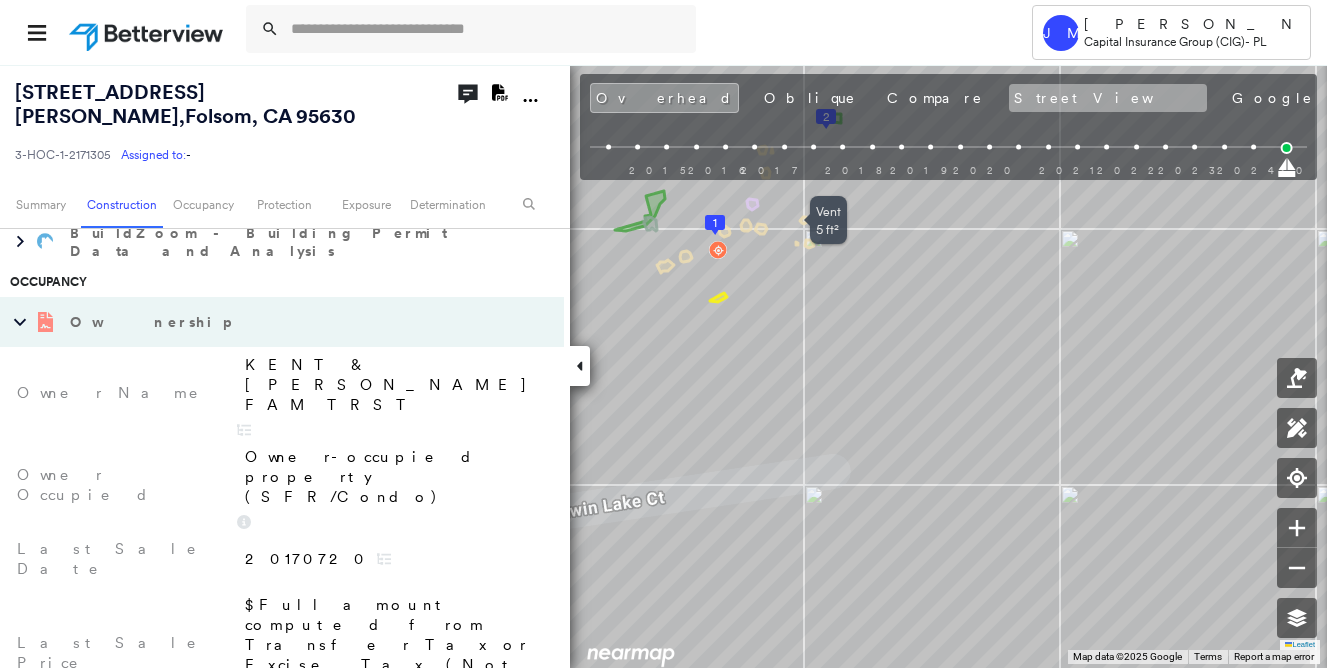 click on "Street View" at bounding box center [1108, 98] 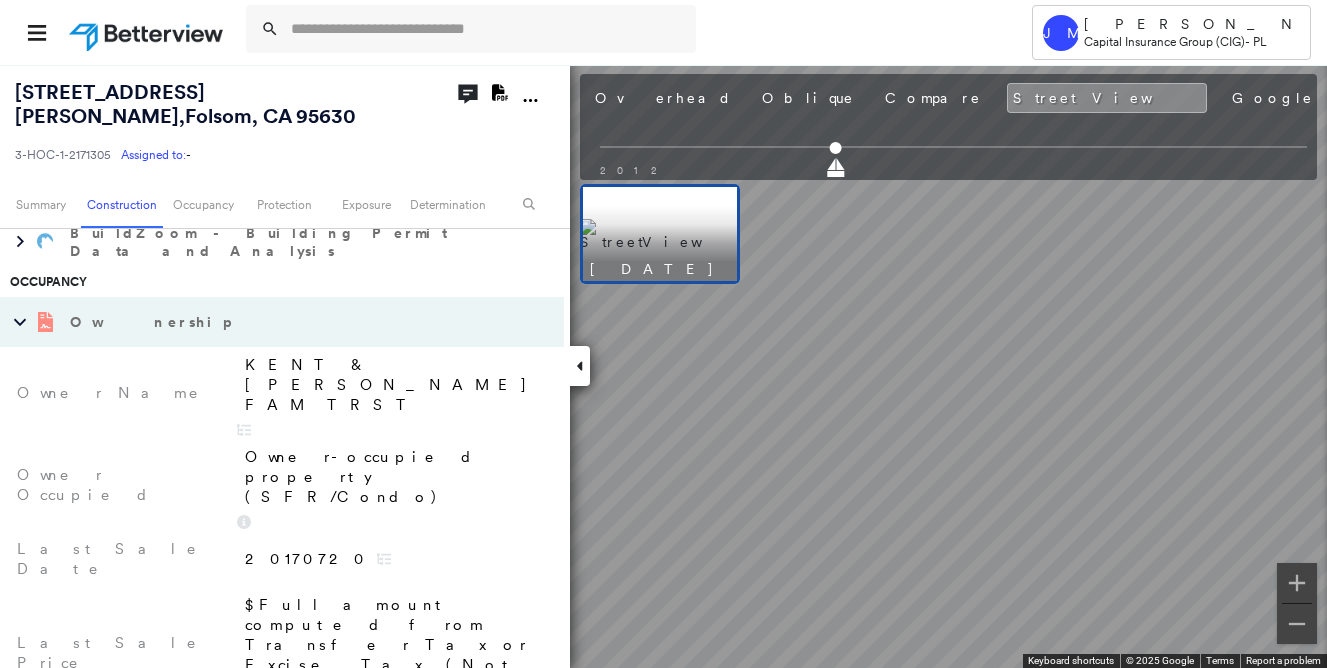 scroll, scrollTop: 0, scrollLeft: 0, axis: both 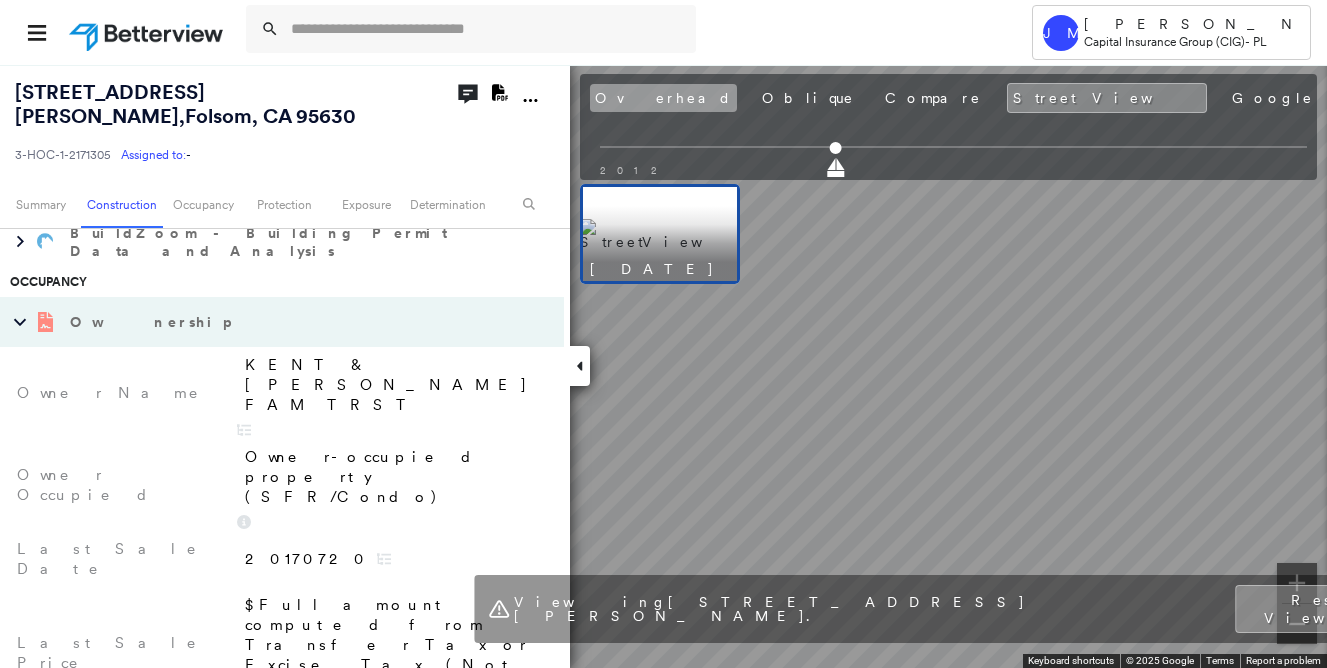 click on "Overhead" at bounding box center [663, 98] 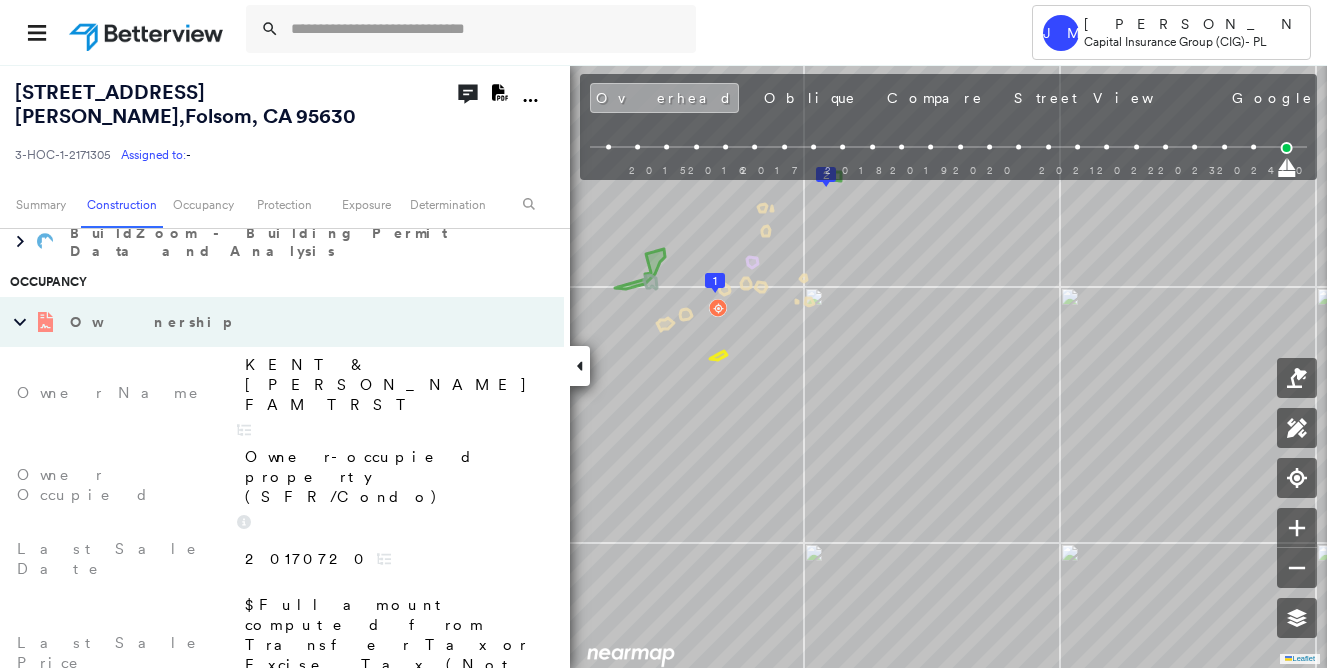 scroll, scrollTop: 0, scrollLeft: 0, axis: both 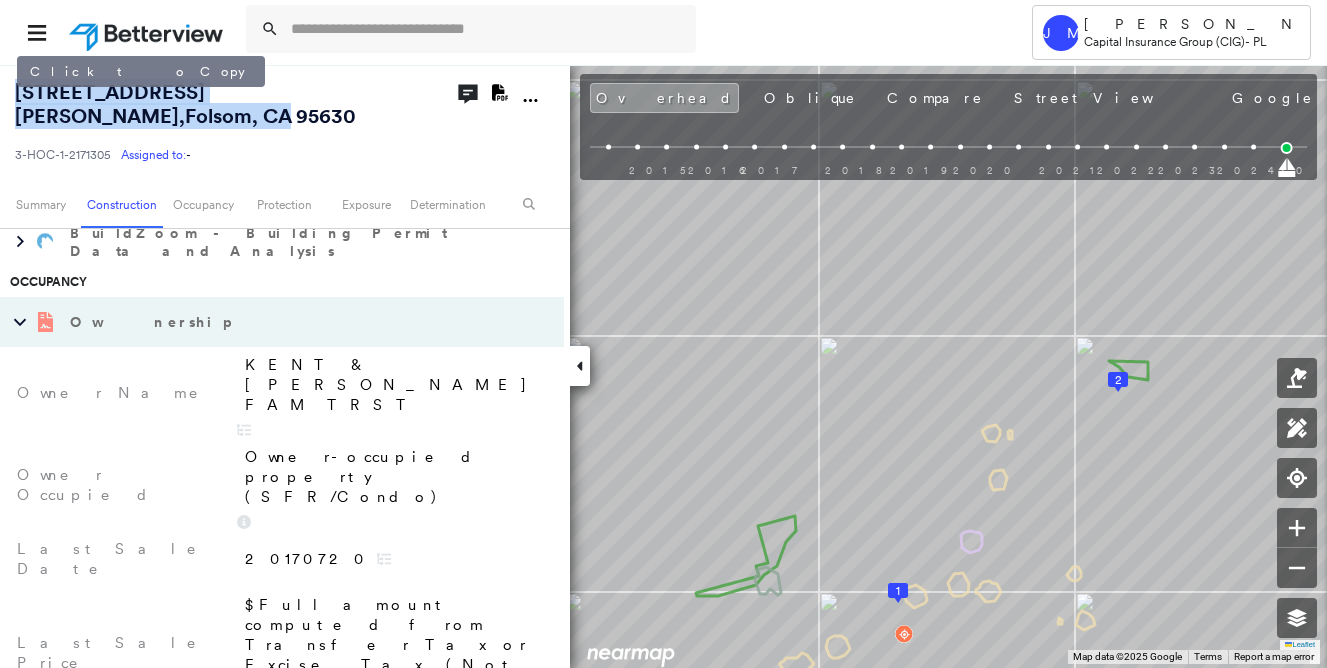 drag, startPoint x: 319, startPoint y: 93, endPoint x: 15, endPoint y: 101, distance: 304.10526 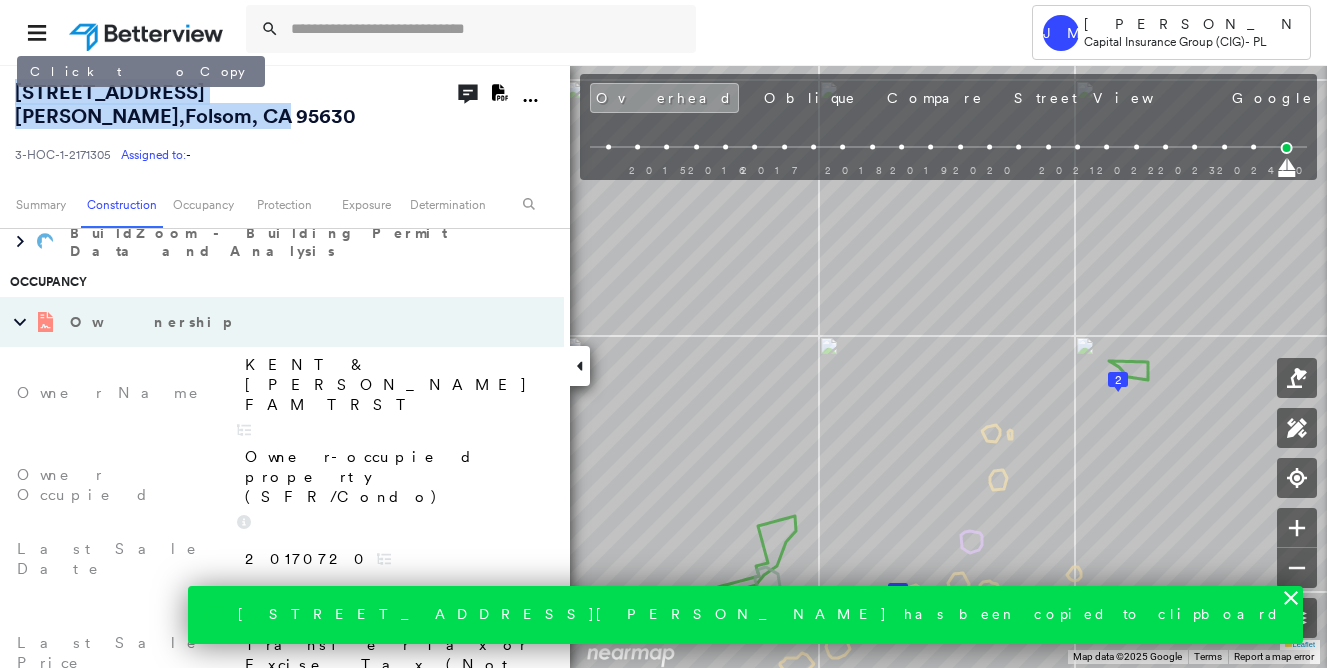 copy on "[STREET_ADDRESS][PERSON_NAME]" 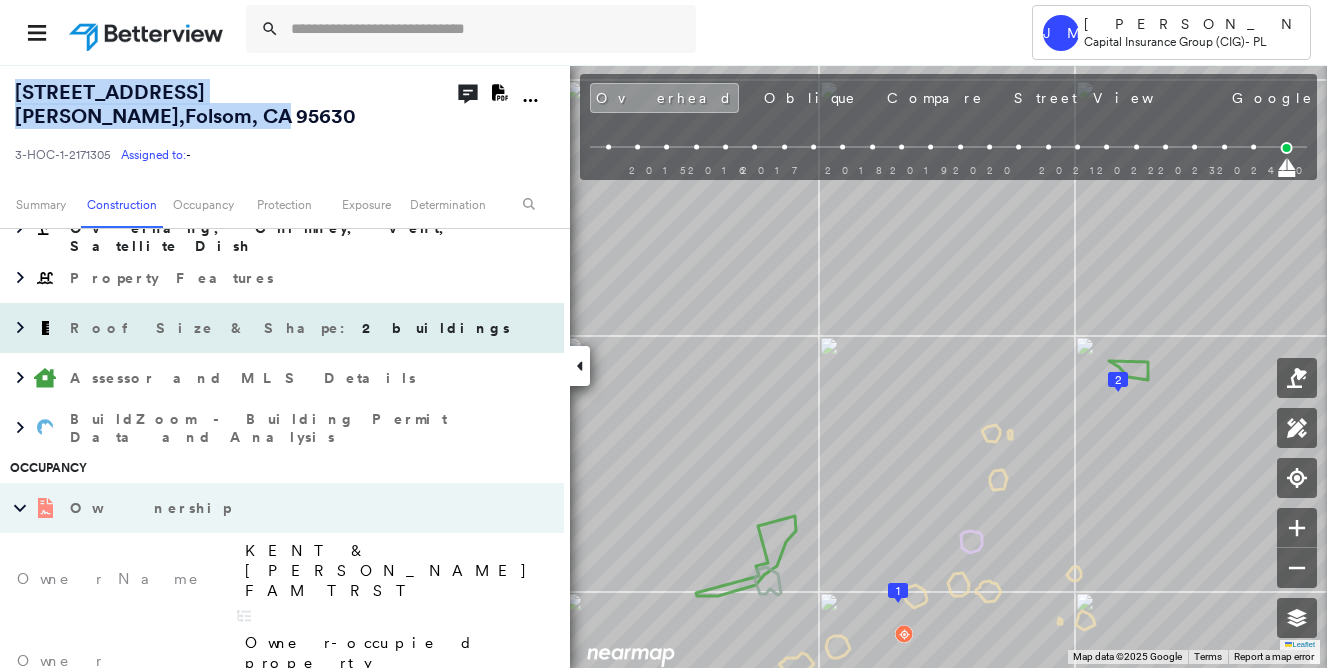 scroll, scrollTop: 500, scrollLeft: 0, axis: vertical 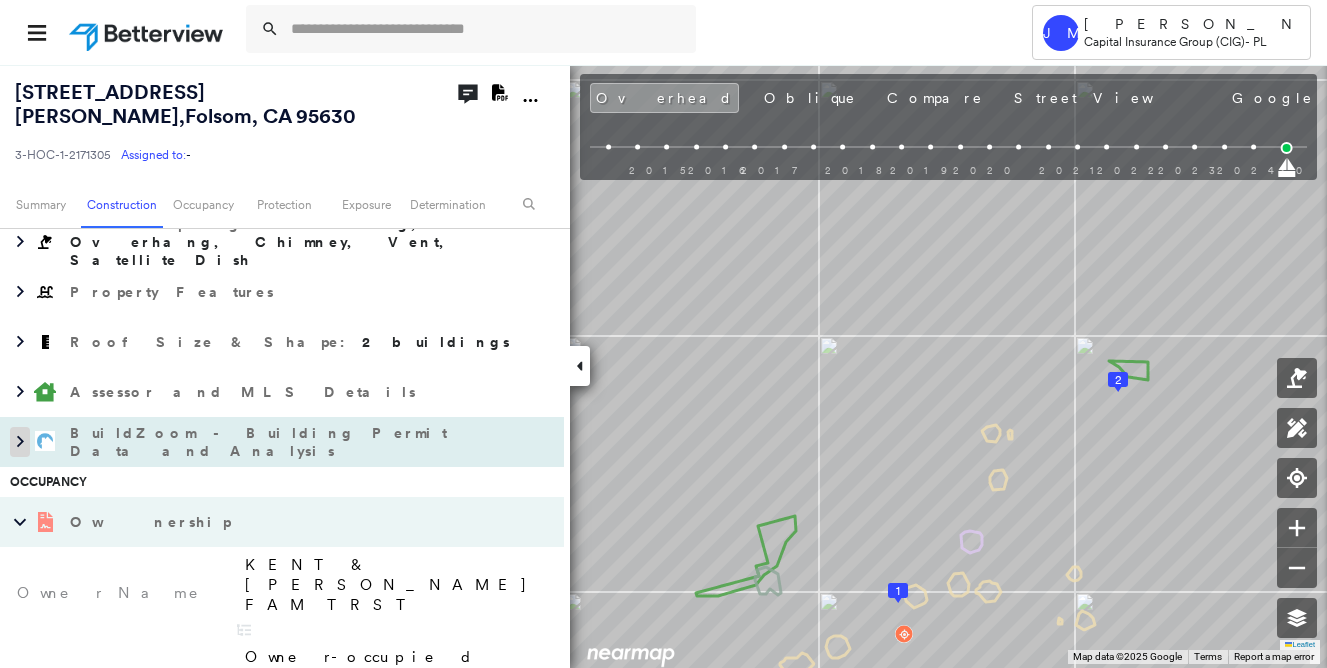 click 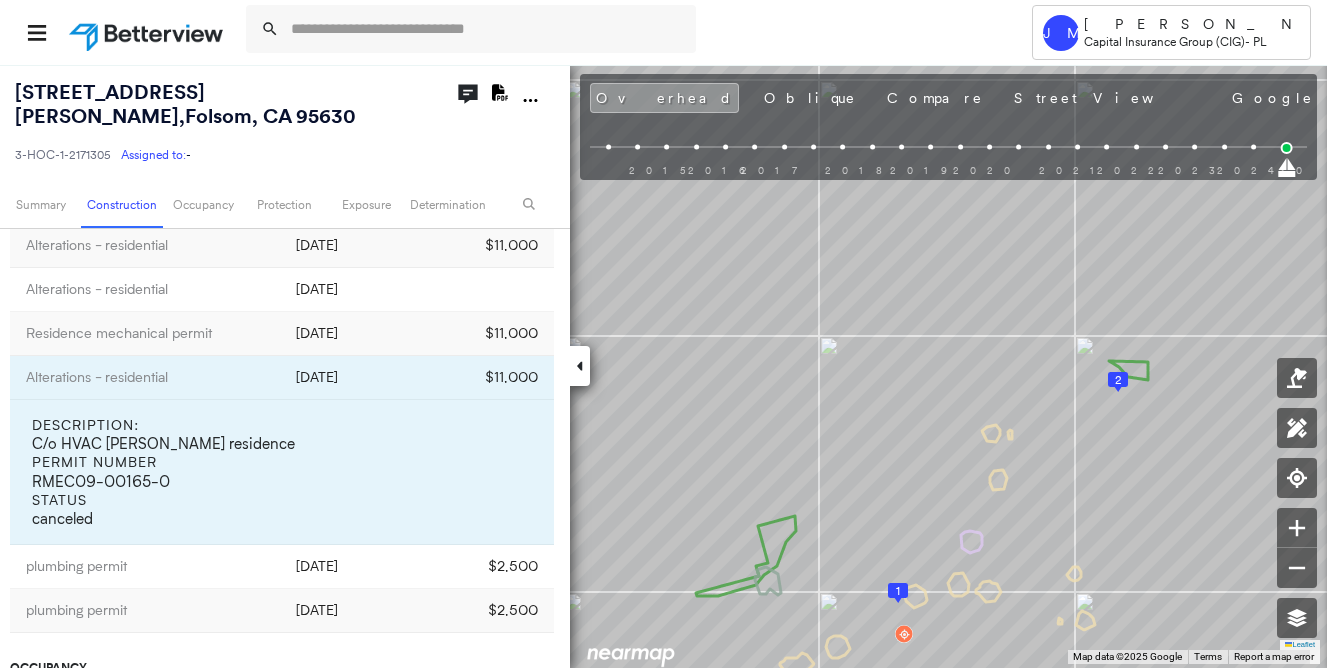scroll, scrollTop: 1300, scrollLeft: 0, axis: vertical 